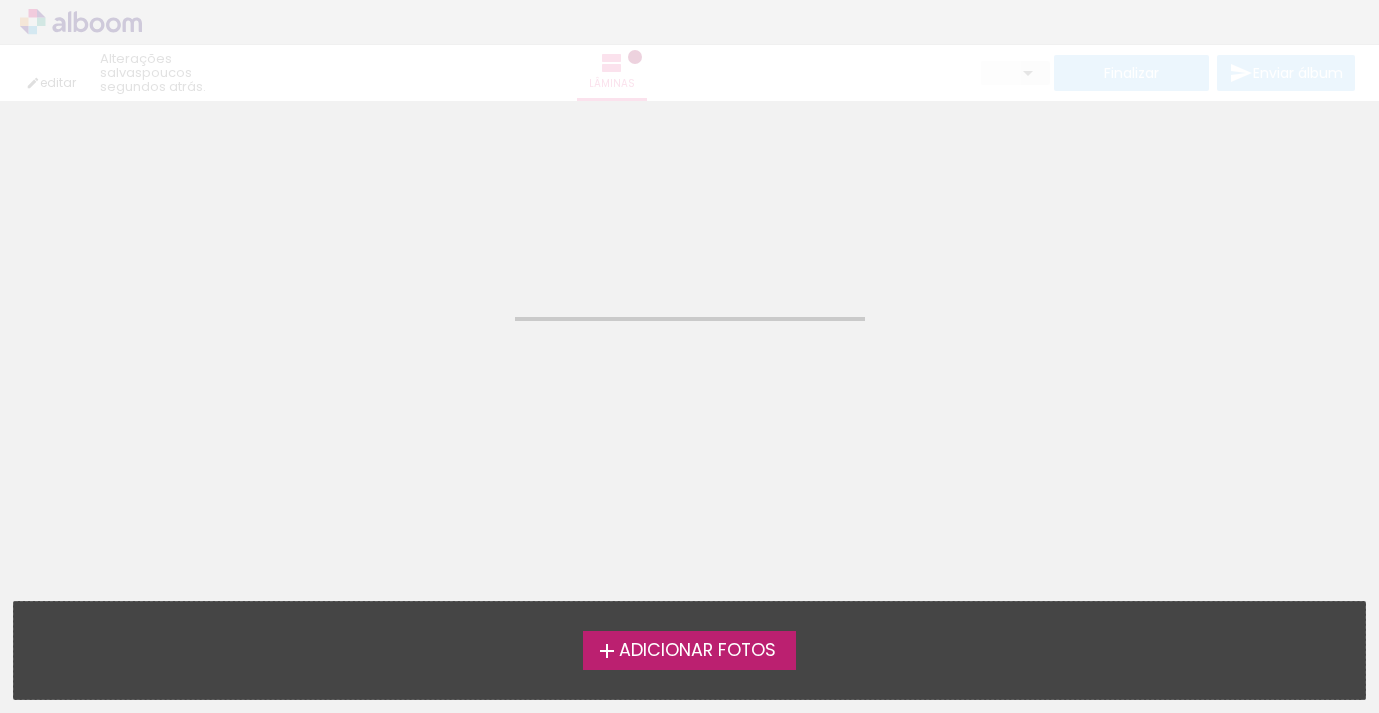 scroll, scrollTop: 0, scrollLeft: 0, axis: both 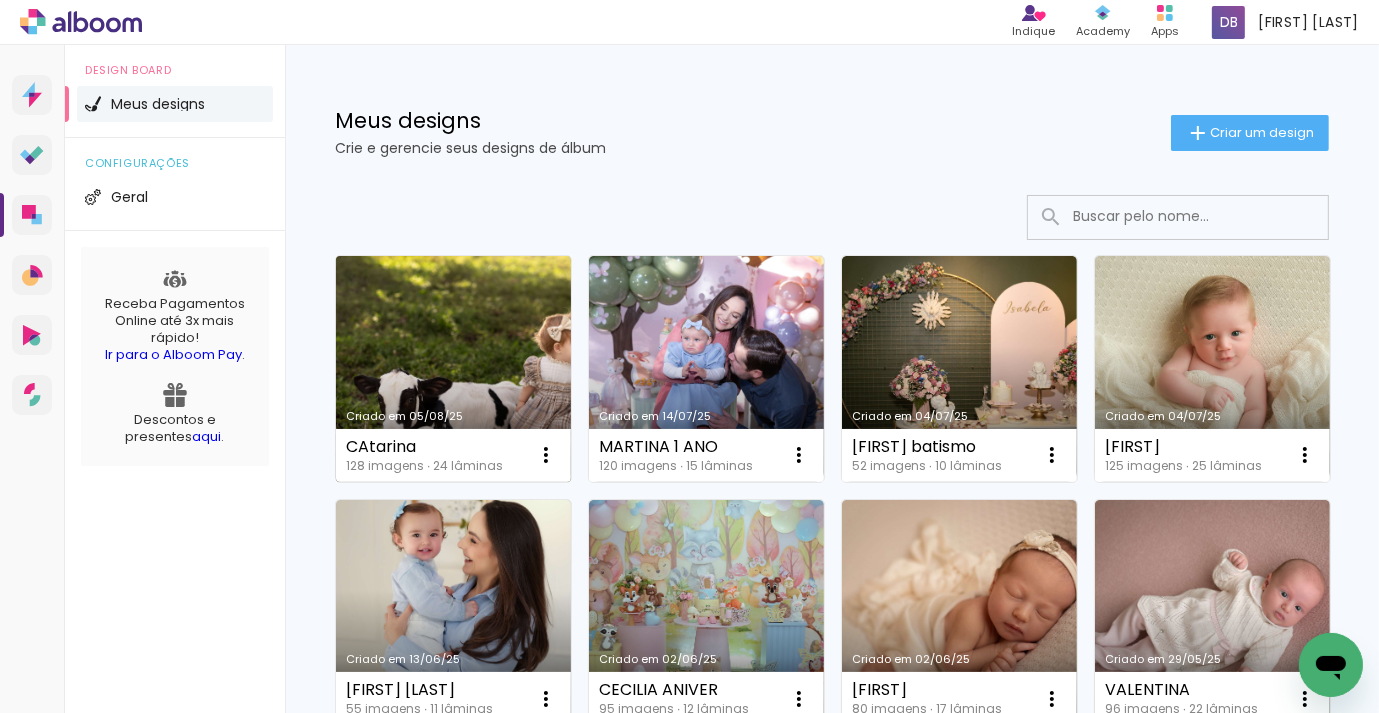 click on "Criado em 05/08/25" at bounding box center (453, 369) 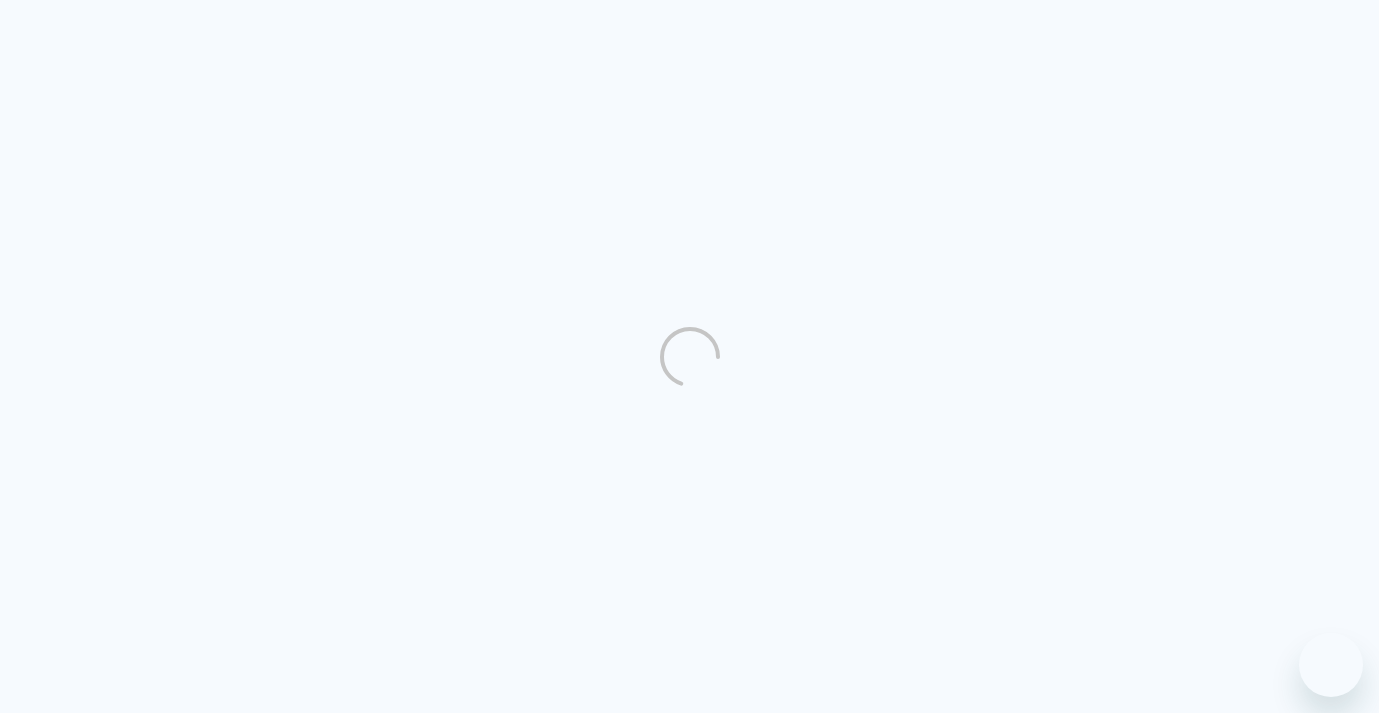scroll, scrollTop: 0, scrollLeft: 0, axis: both 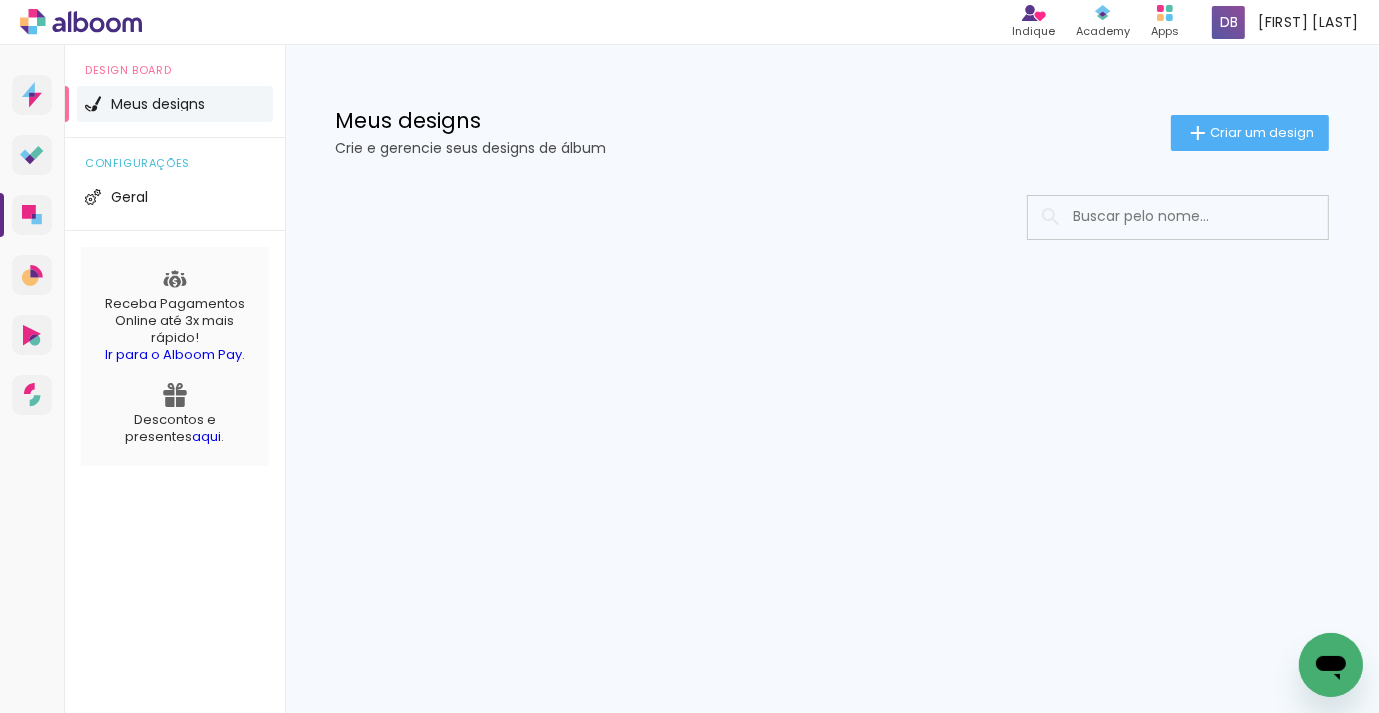 click 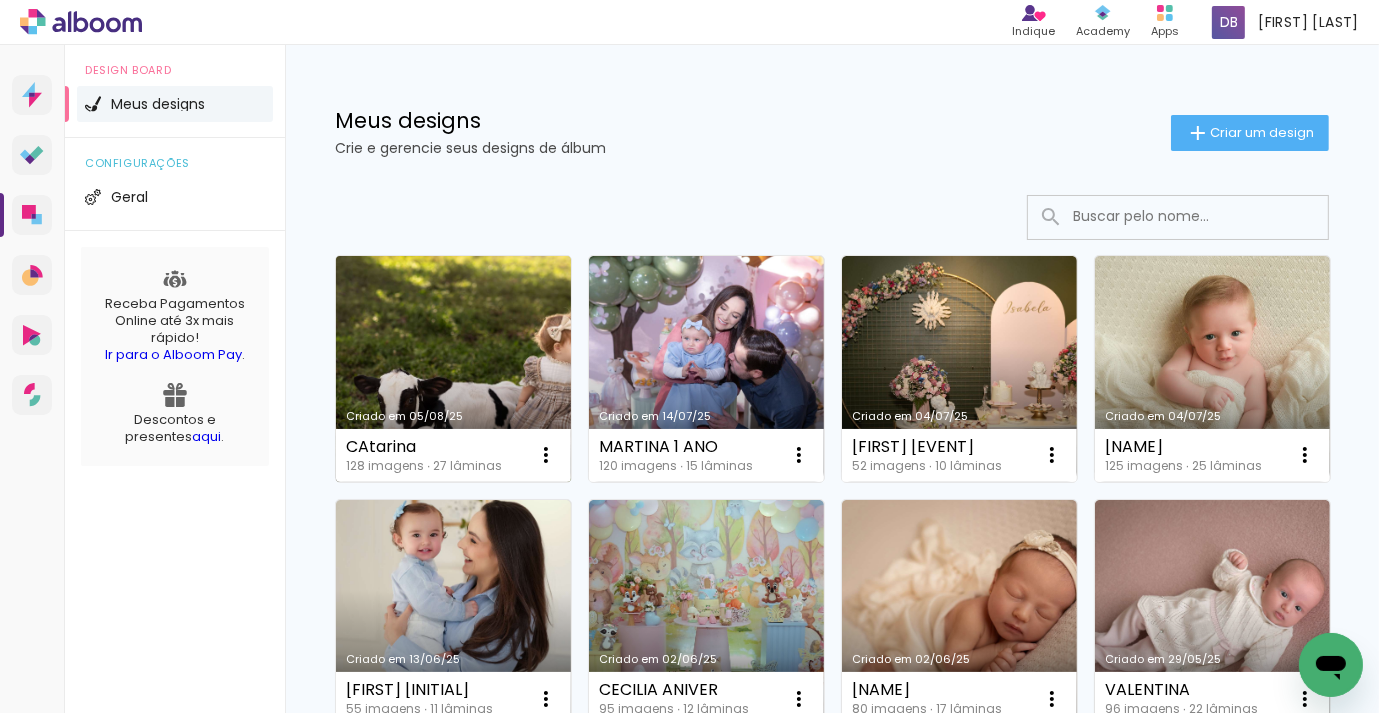 click on "Criado em 05/08/25" at bounding box center [453, 369] 